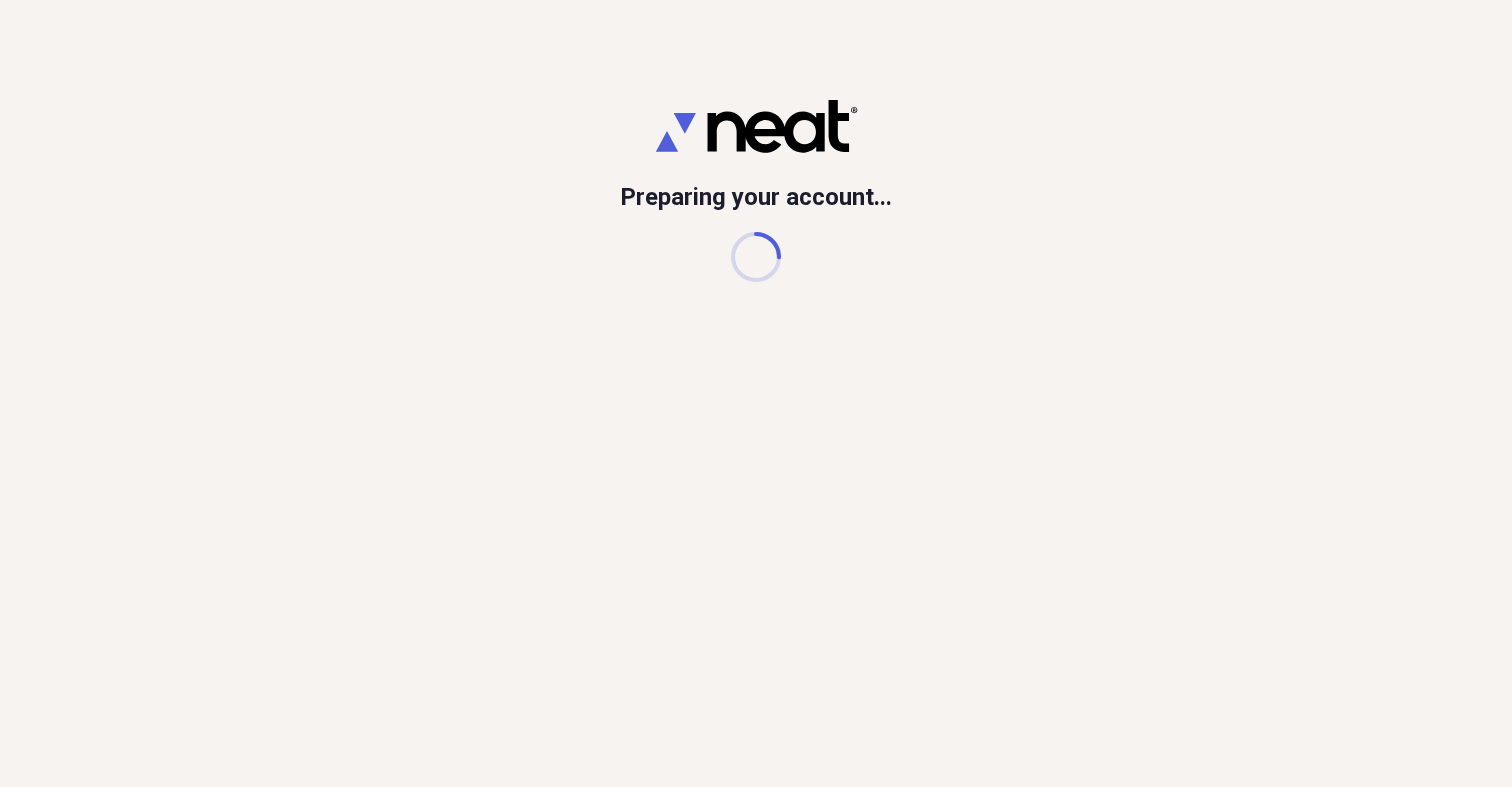 scroll, scrollTop: 0, scrollLeft: 0, axis: both 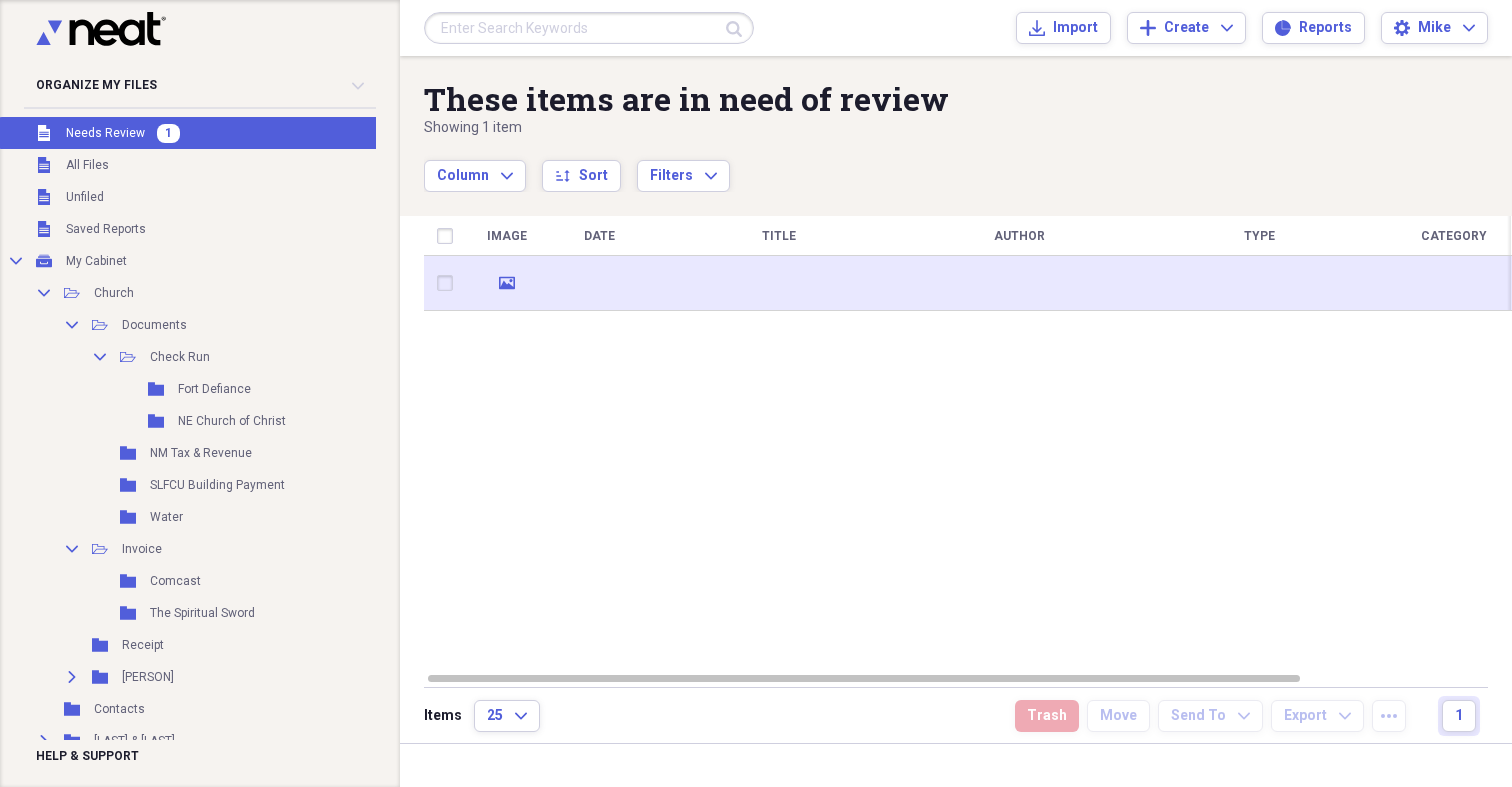 click at bounding box center (599, 283) 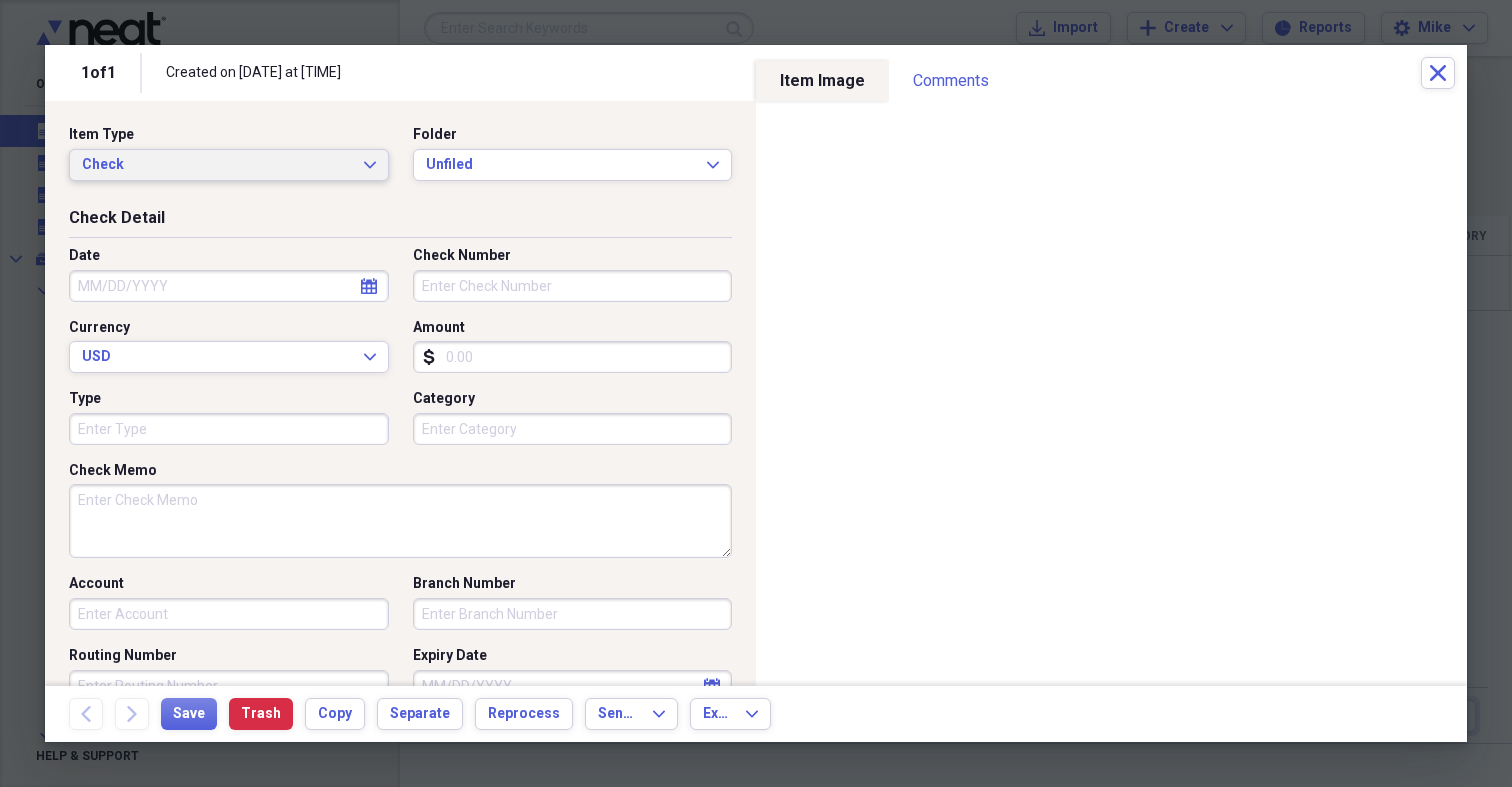 click on "Check Expand" at bounding box center [229, 165] 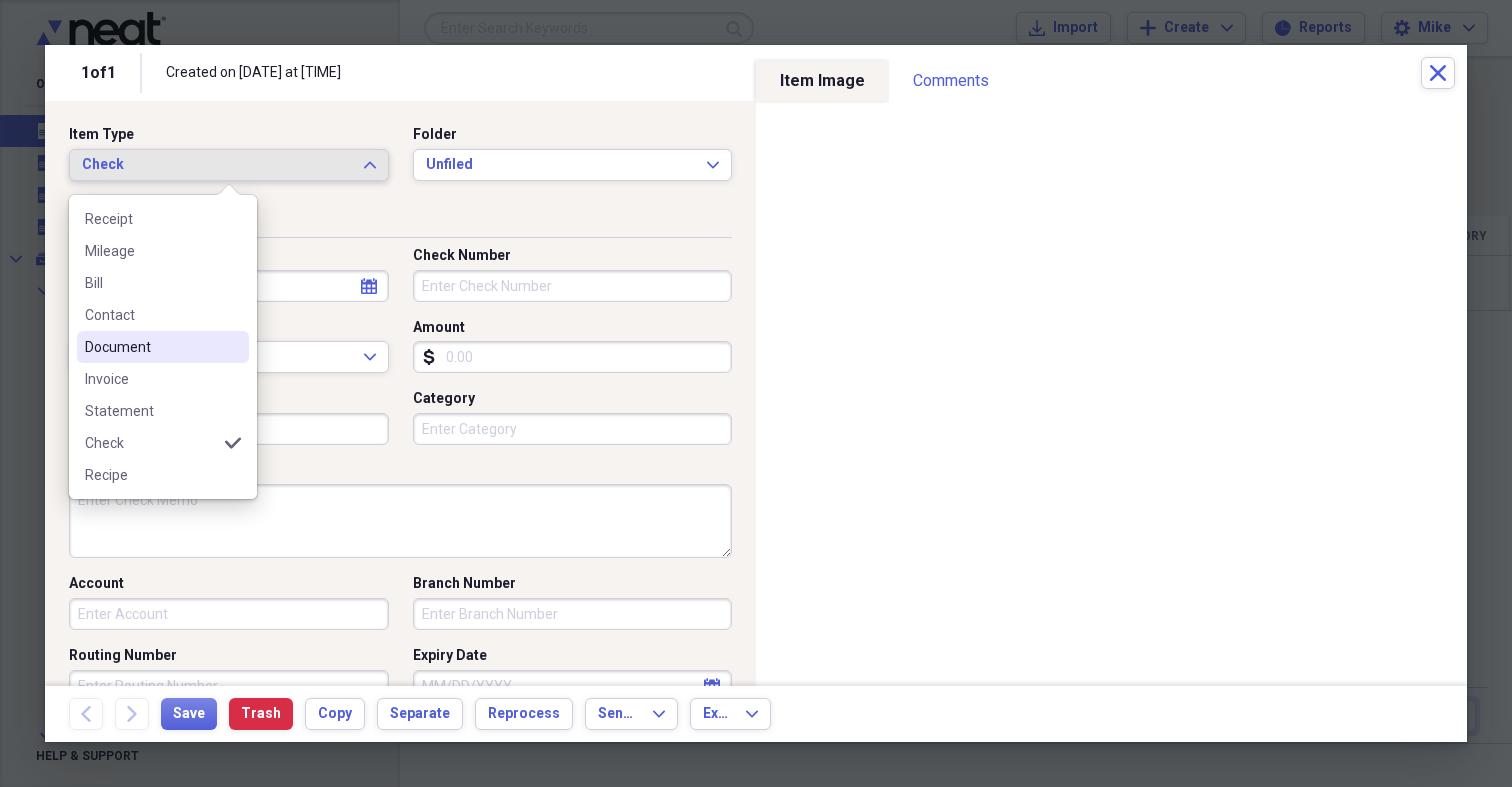 click on "Document" at bounding box center [151, 347] 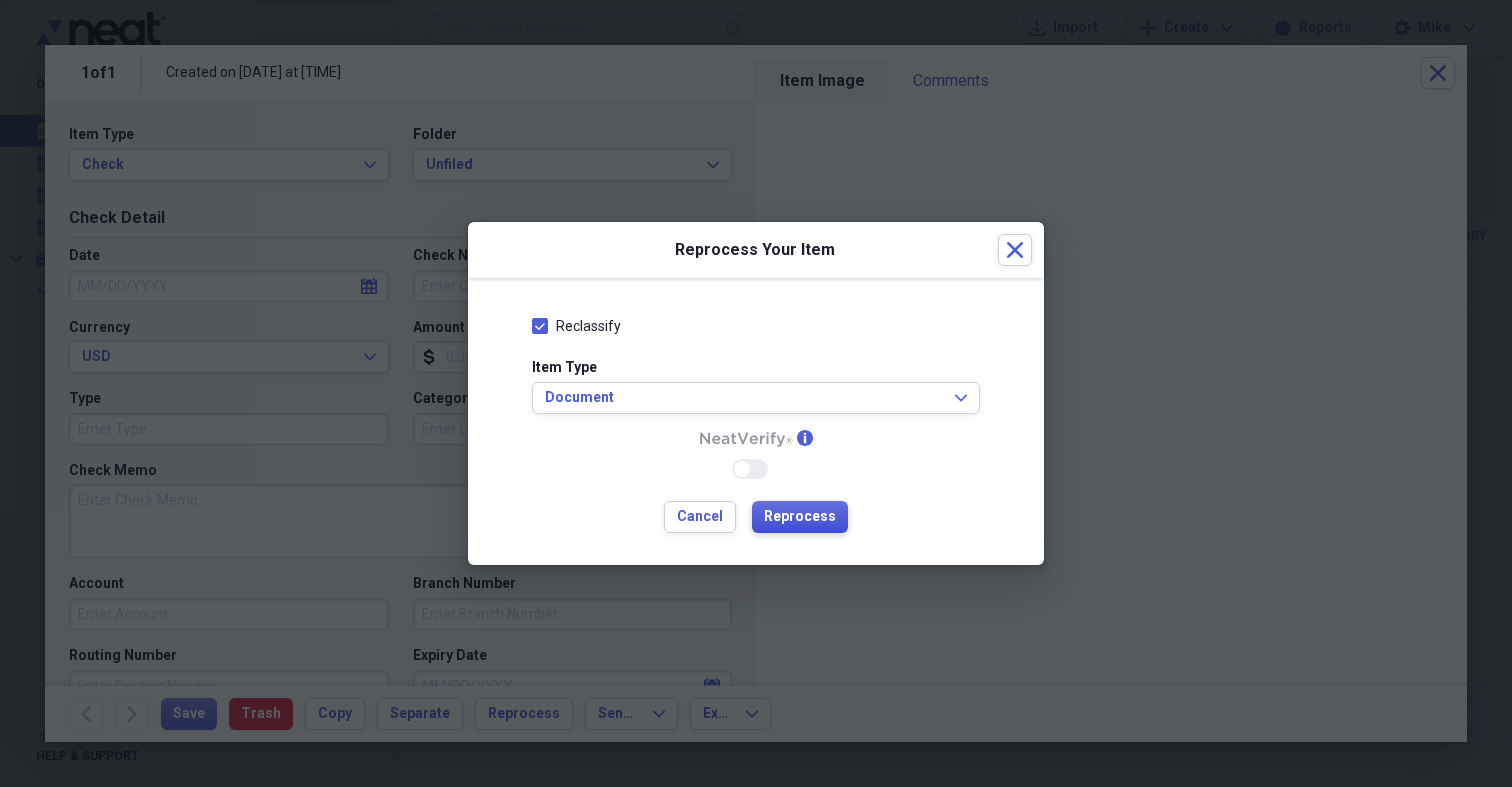 click on "Reprocess" at bounding box center [800, 517] 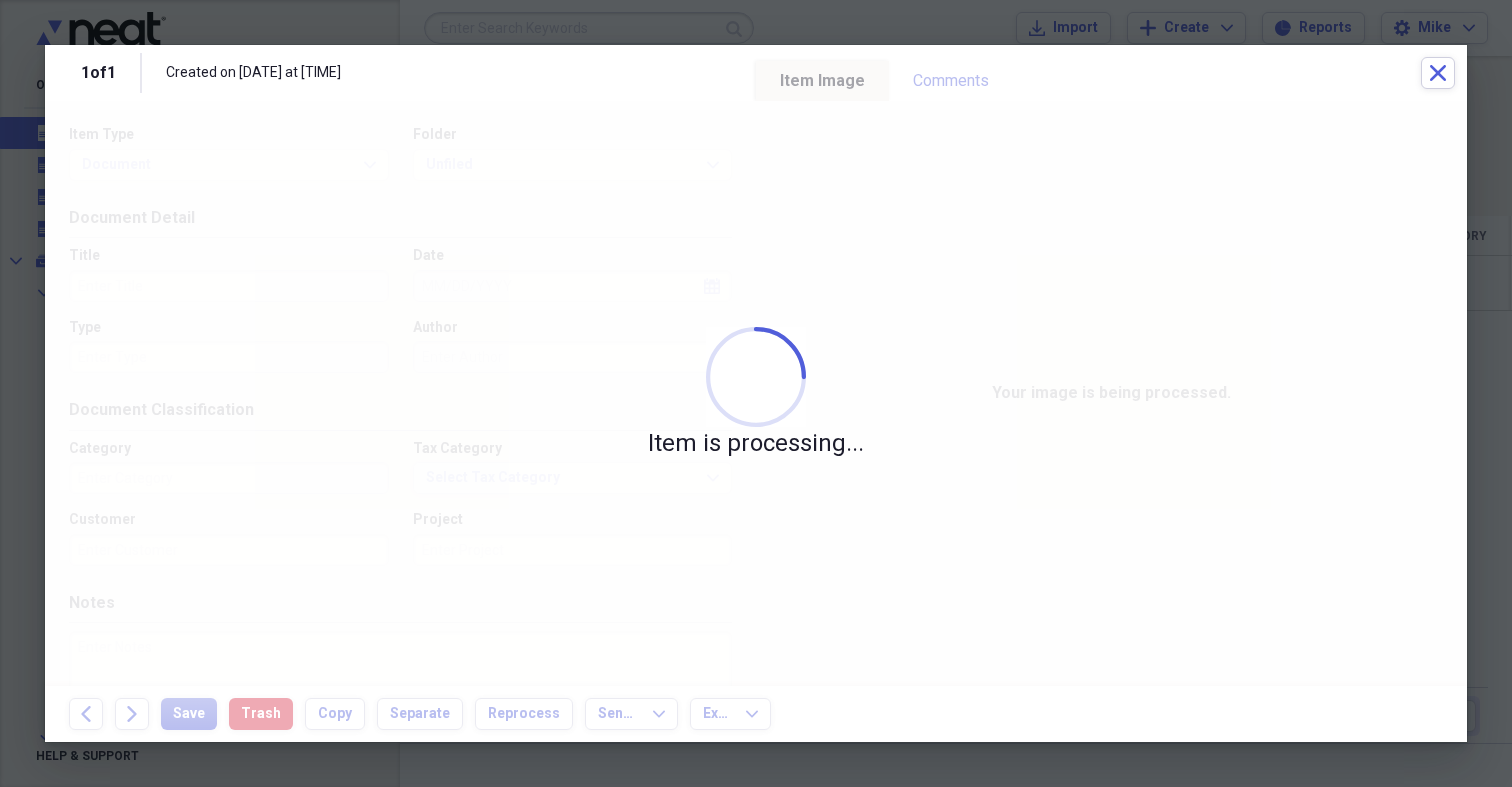 type on "Sports" 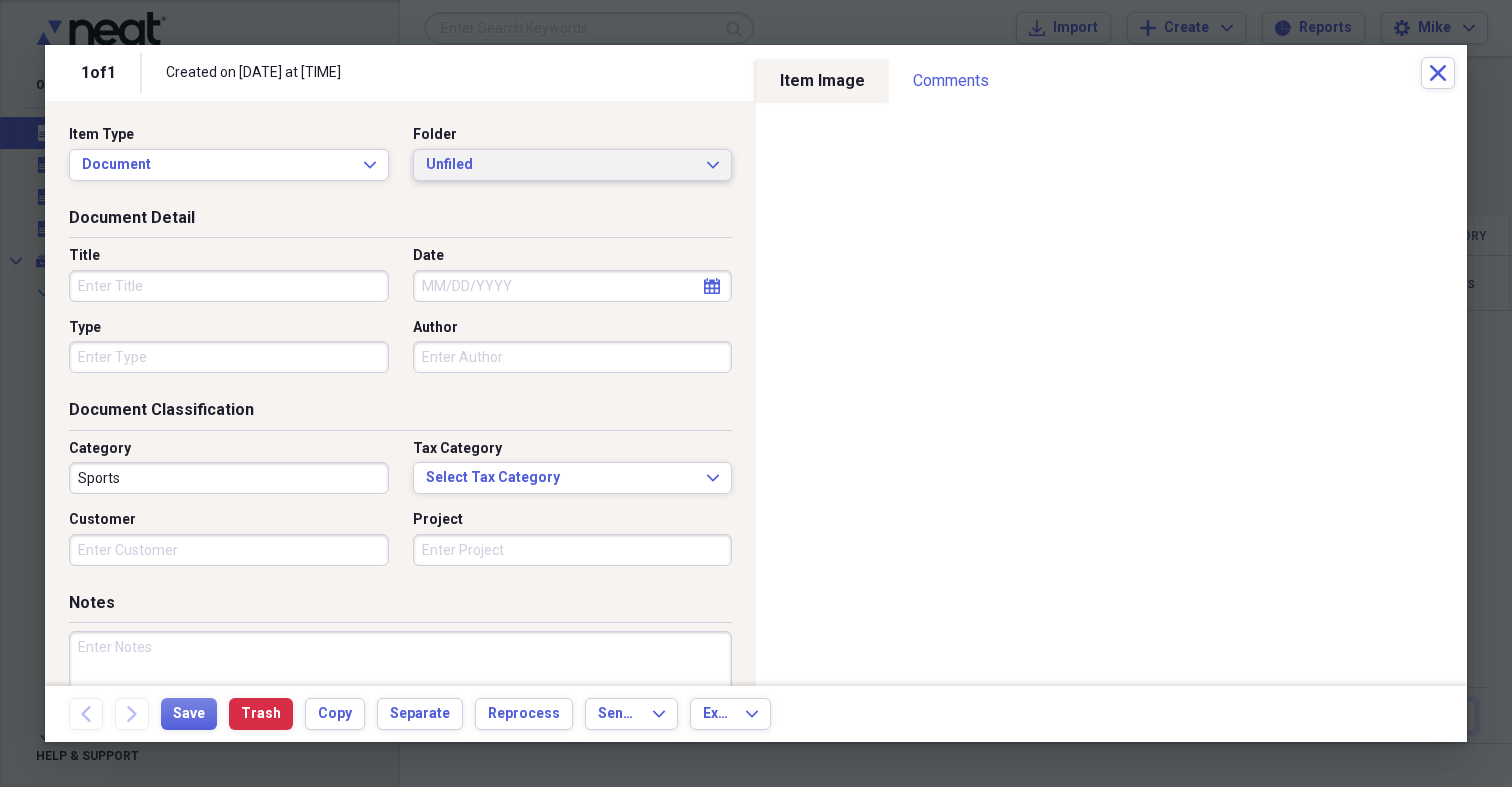 click on "Unfiled" at bounding box center (561, 165) 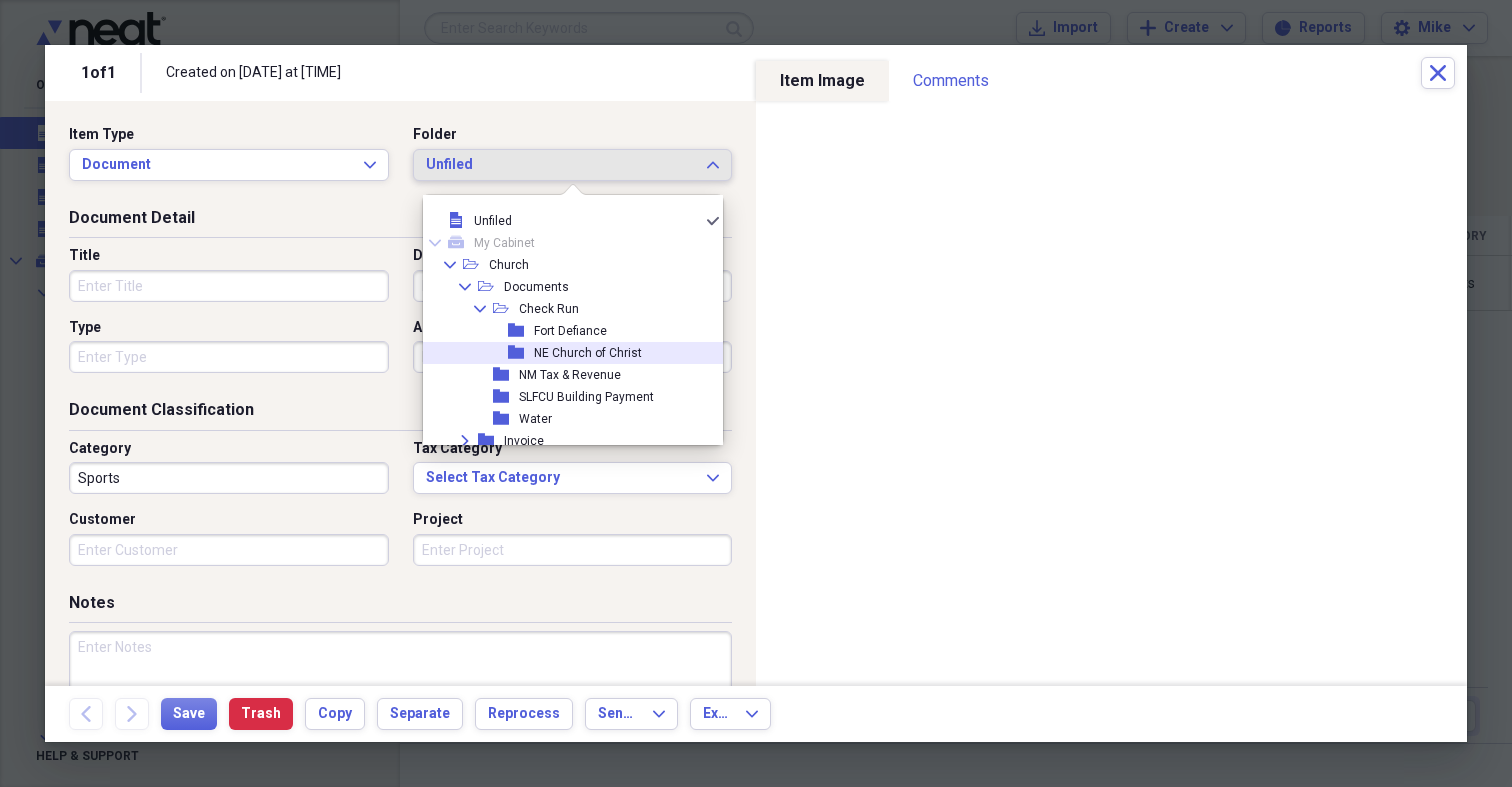 click on "NE Church of Christ" at bounding box center (588, 353) 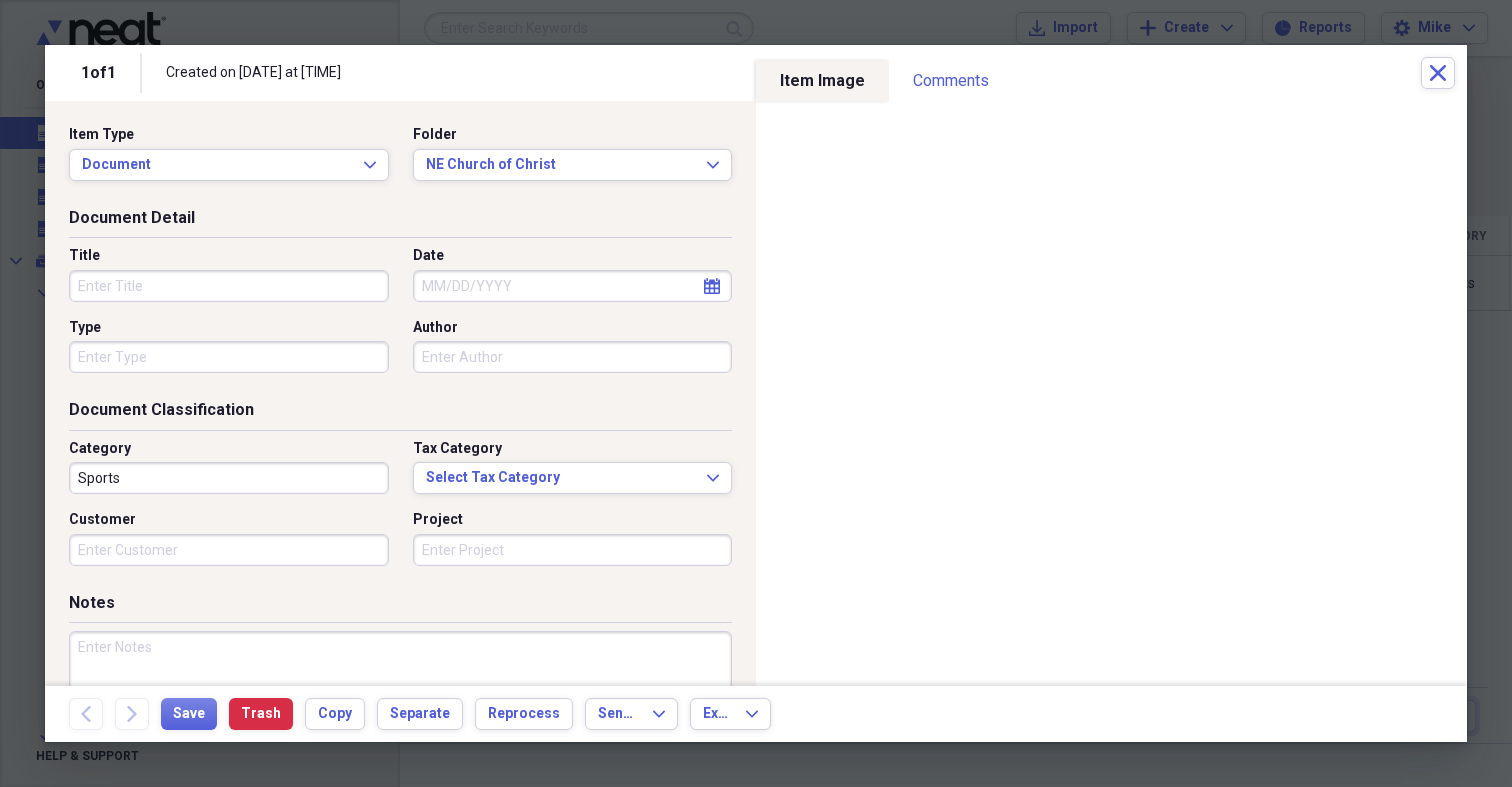 click on "Title" at bounding box center (229, 286) 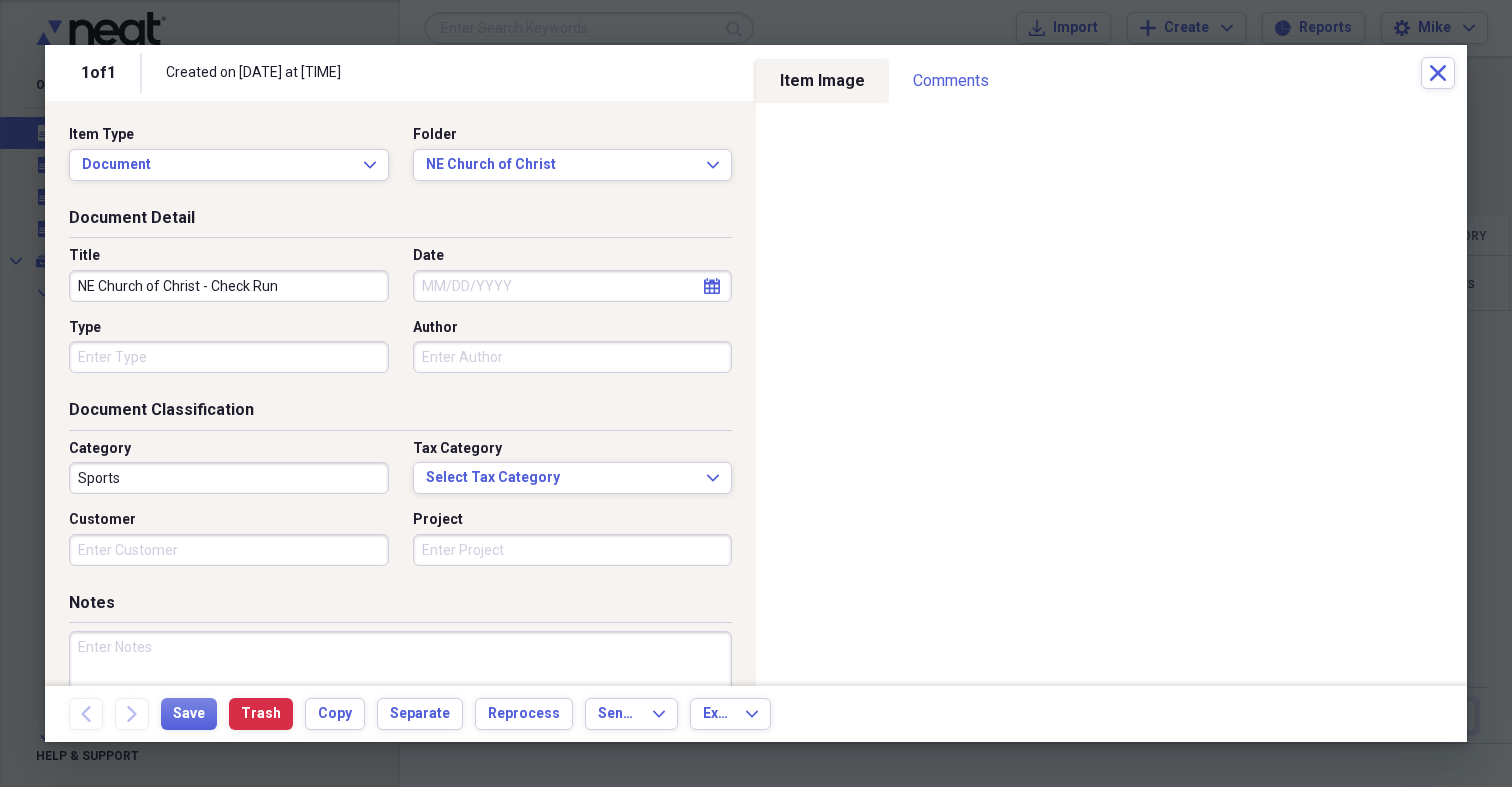 type on "NE Church of Christ - Check Run" 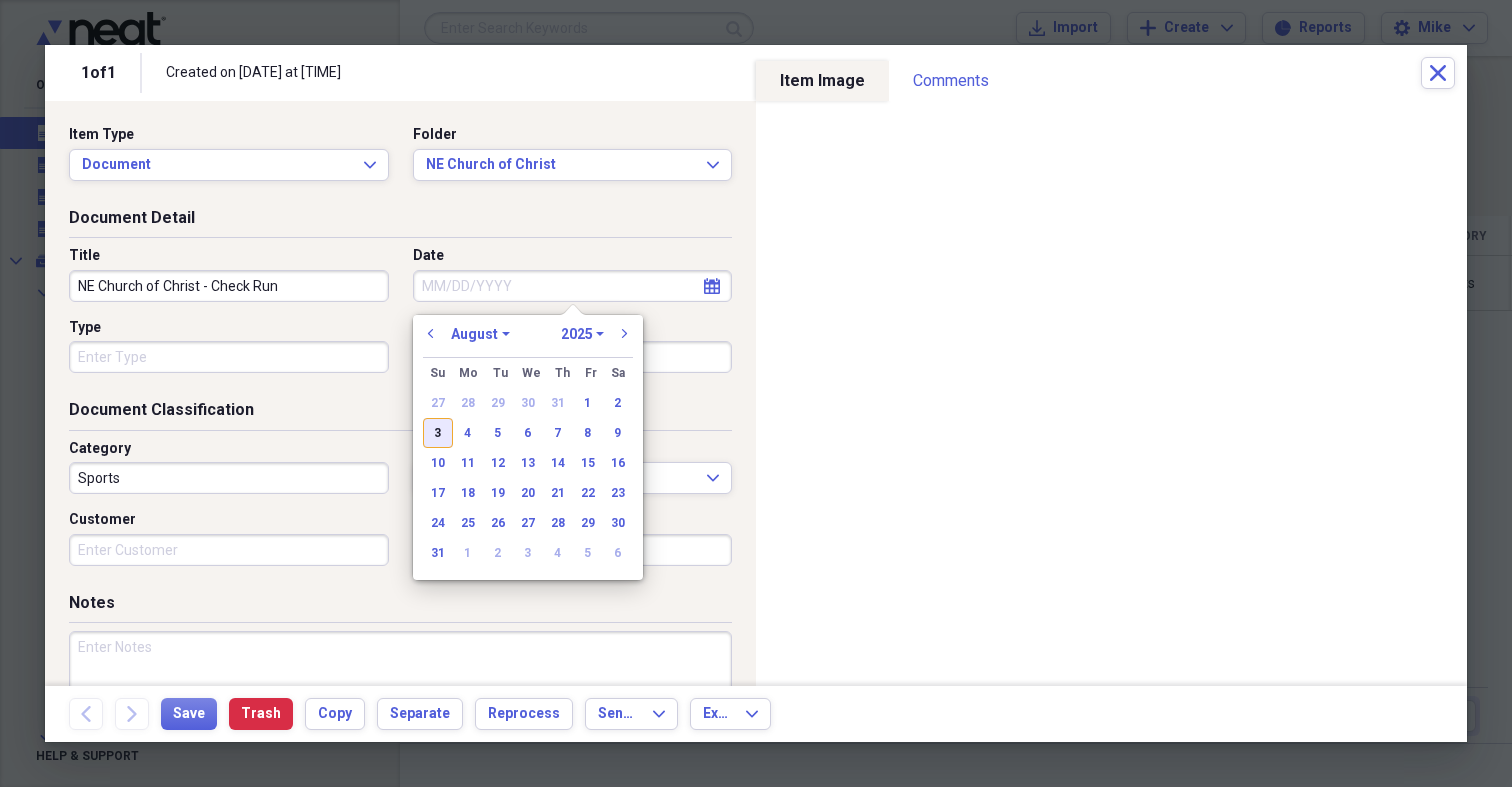 click on "3" at bounding box center (438, 433) 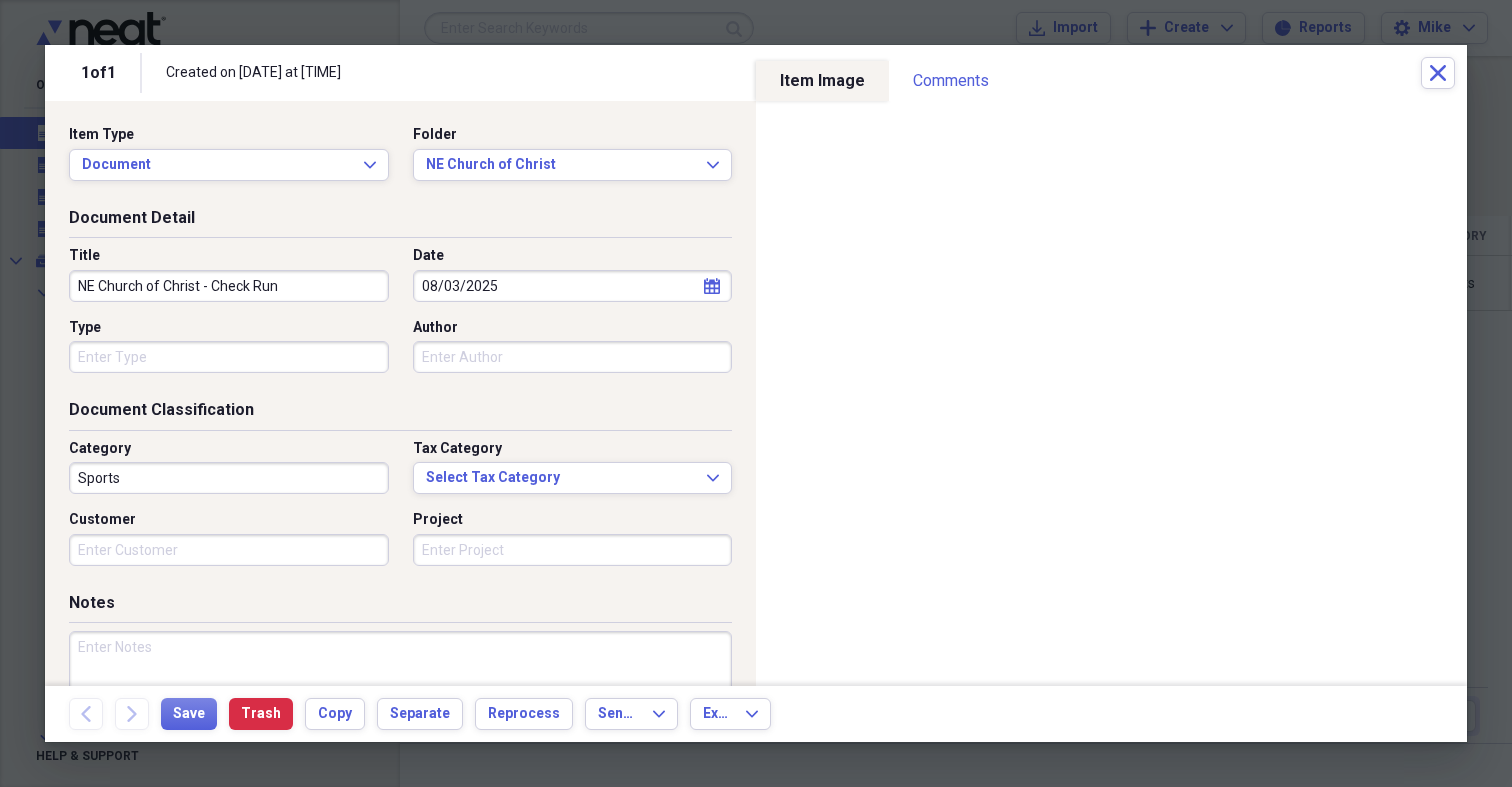 click on "Type" at bounding box center [229, 357] 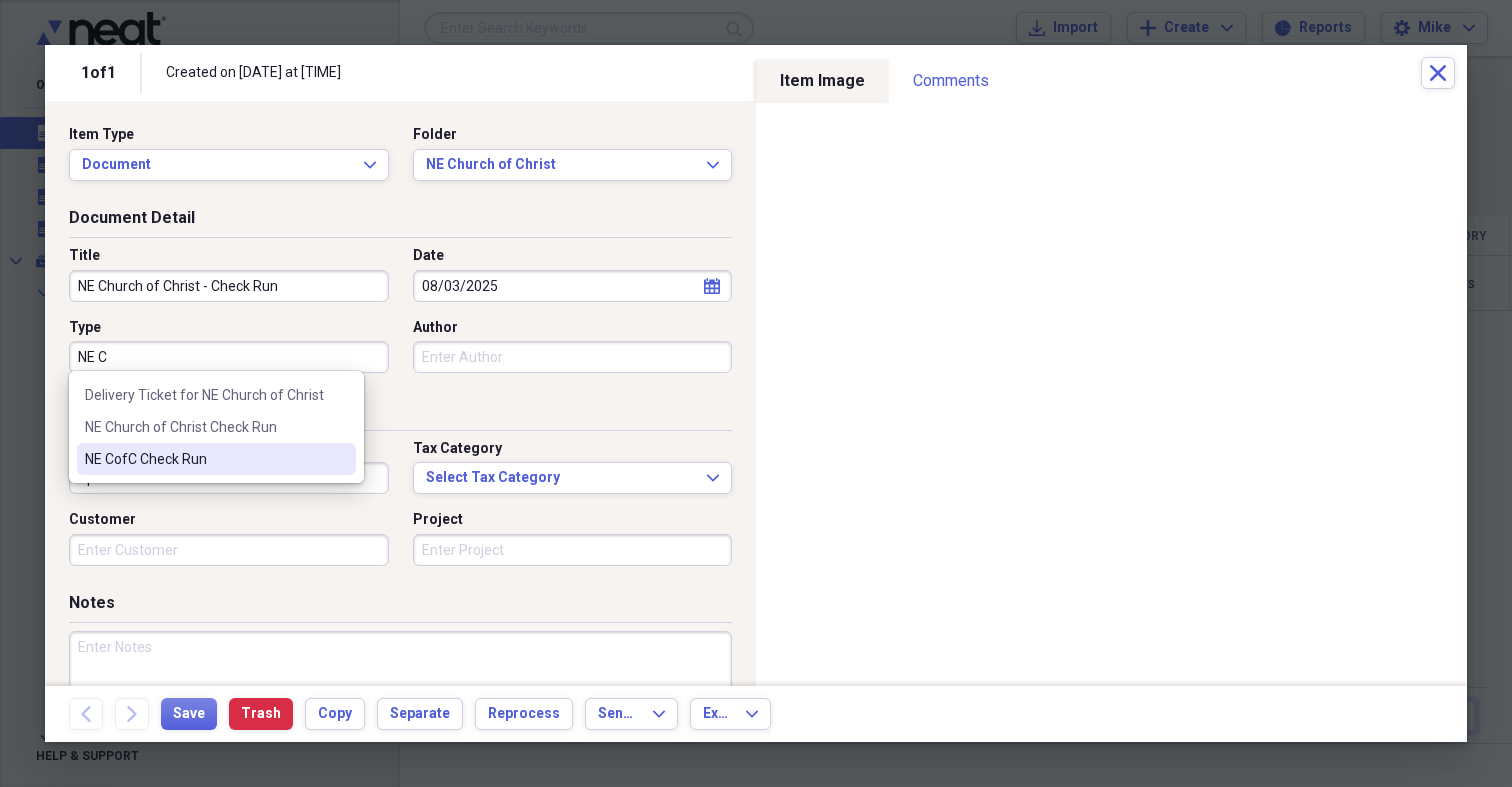 click on "NE CofC Check Run" at bounding box center [204, 459] 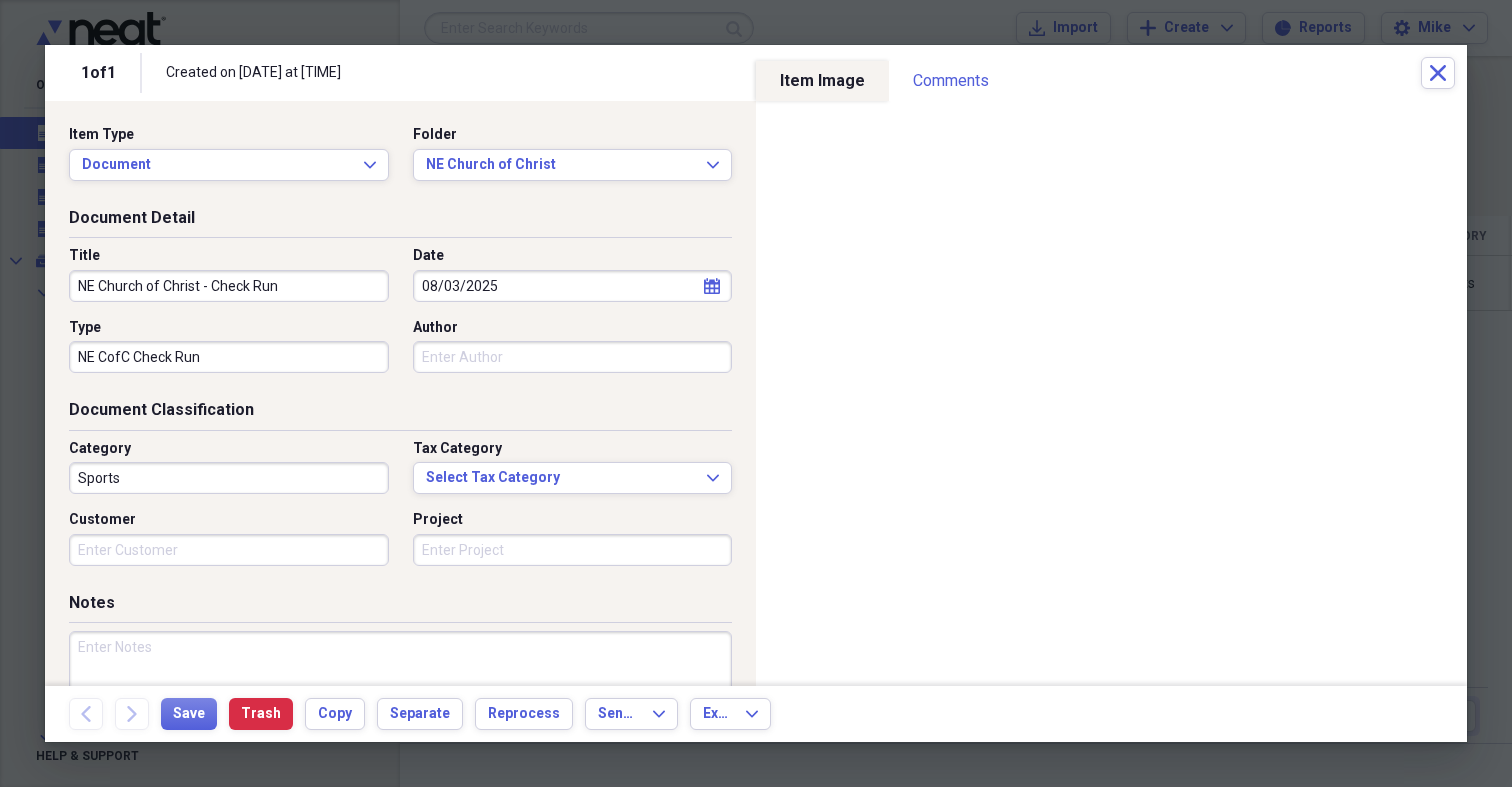 click on "Sports" at bounding box center (229, 478) 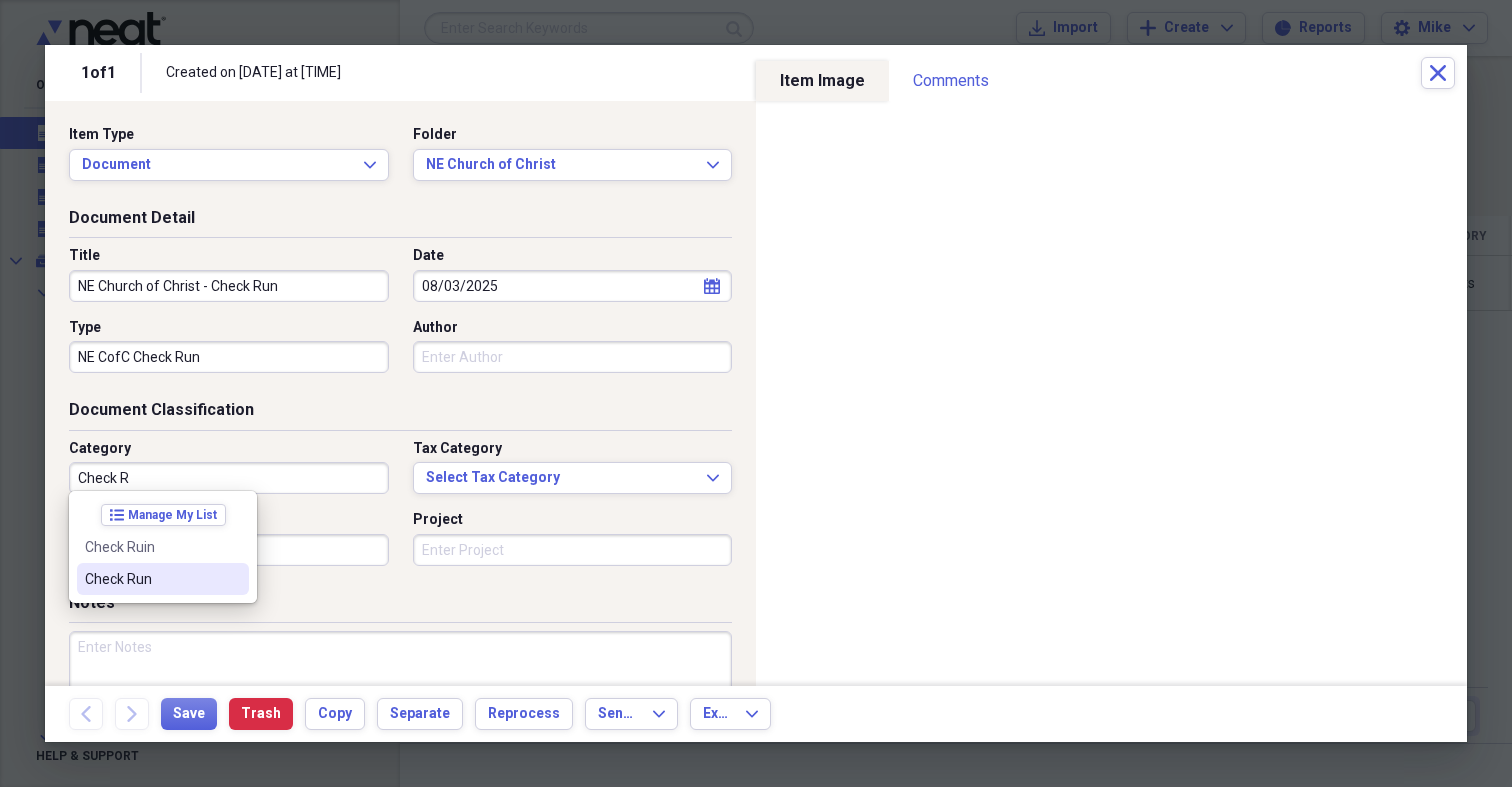 click on "Check Run" at bounding box center (151, 579) 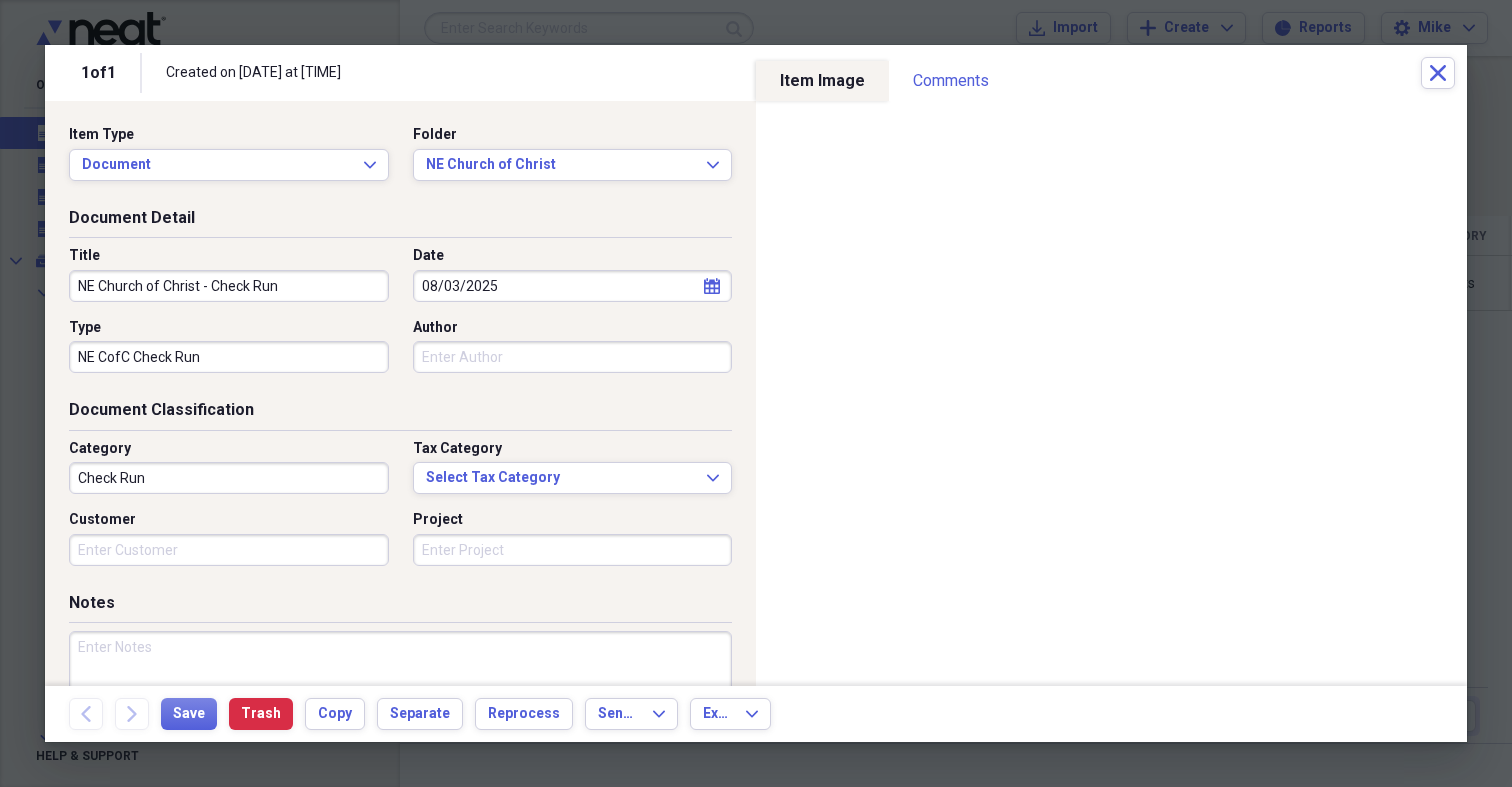 click on "Customer" at bounding box center [229, 550] 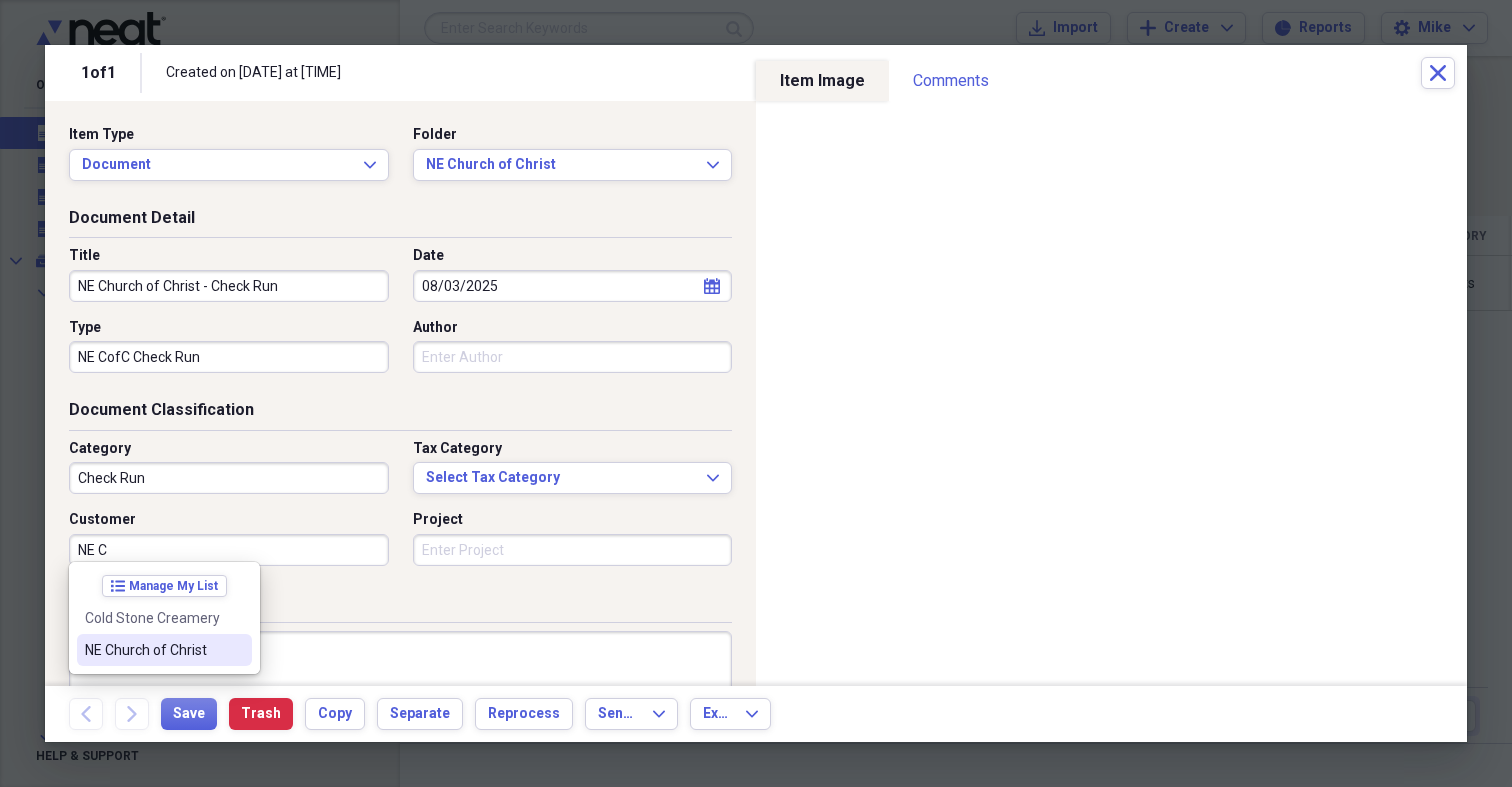 click on "NE Church of Christ" at bounding box center (152, 650) 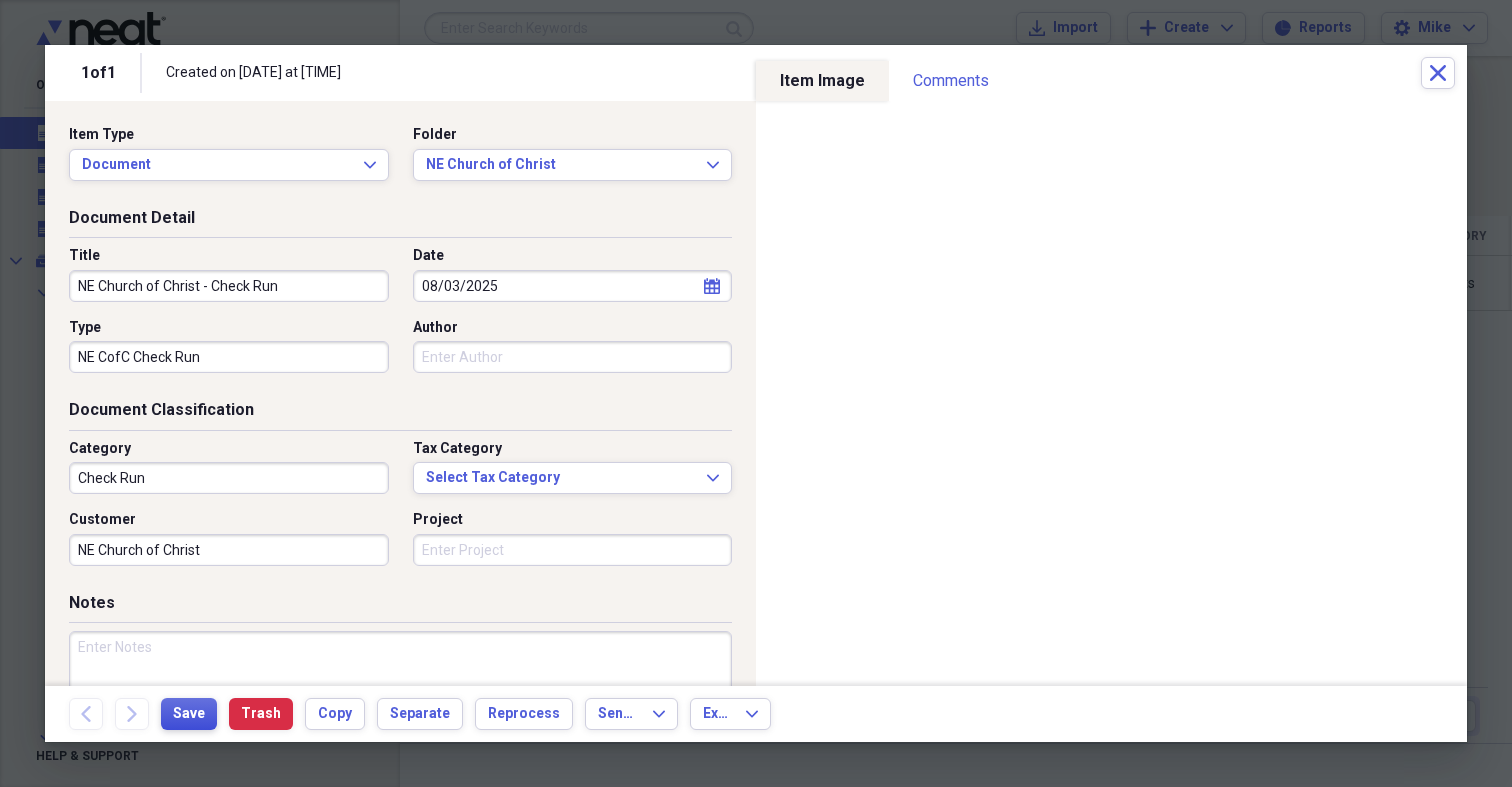 click on "Save" at bounding box center (189, 714) 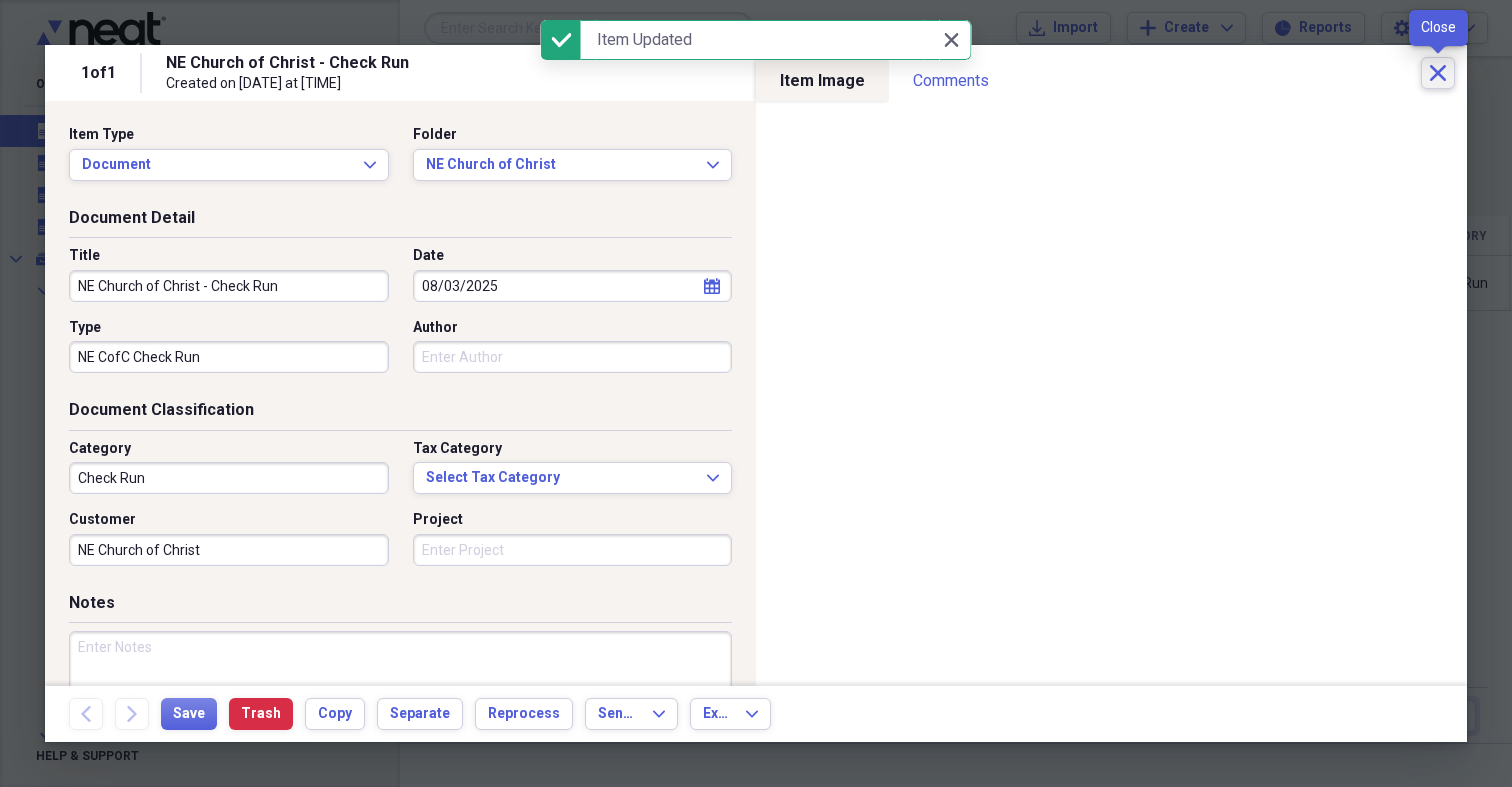 click 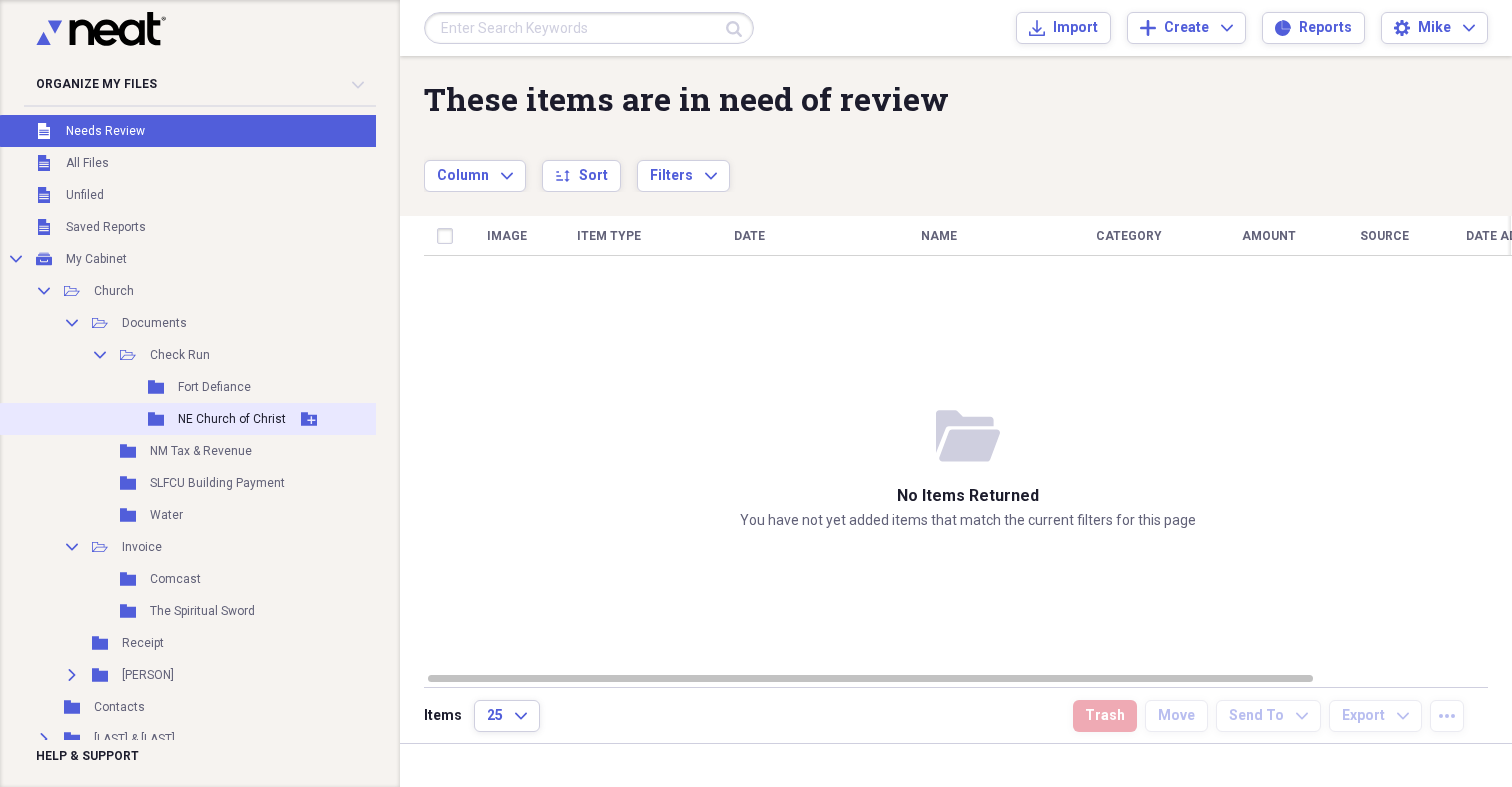 click on "NE Church of Christ" at bounding box center [232, 419] 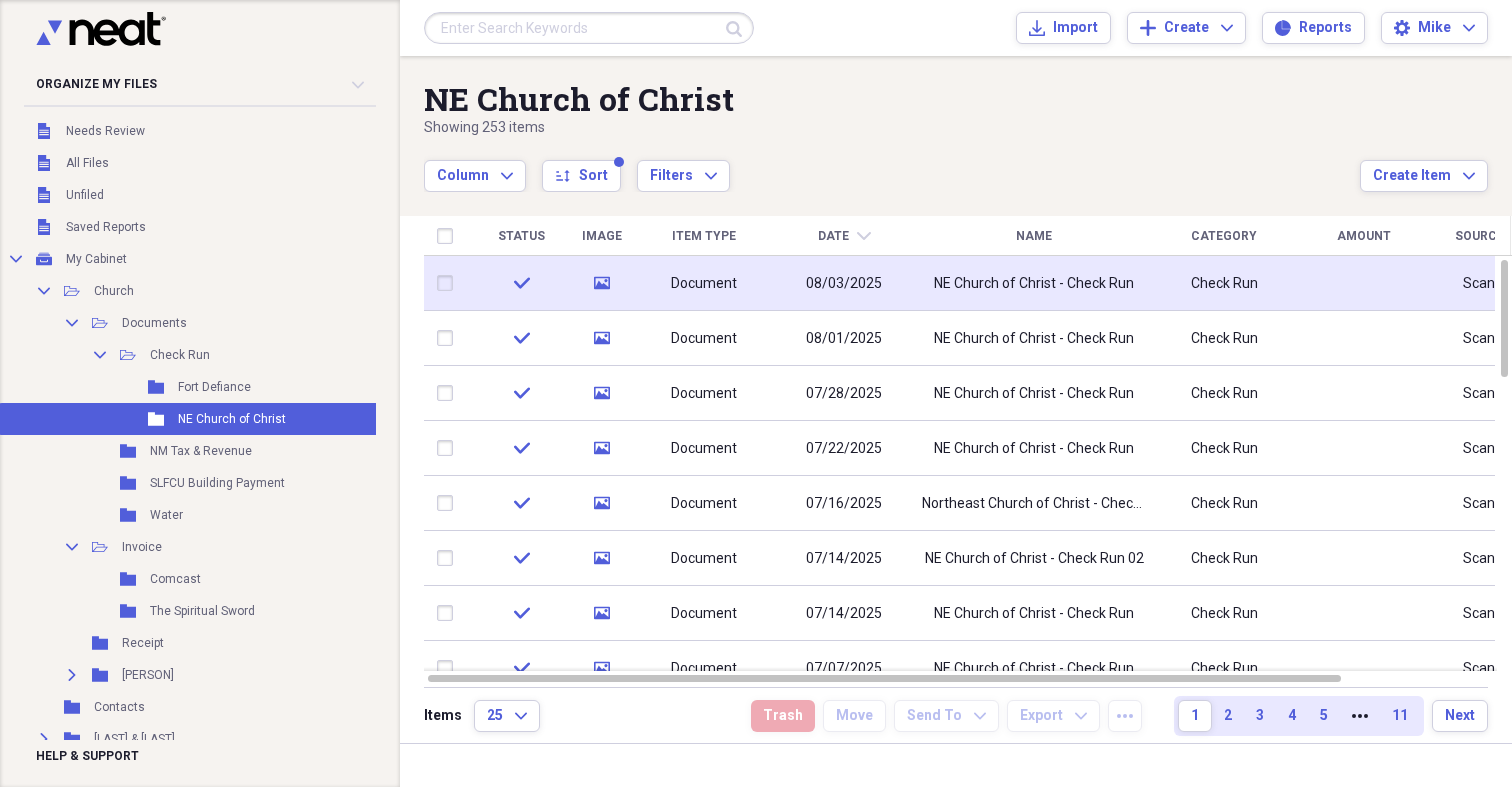 click at bounding box center (449, 283) 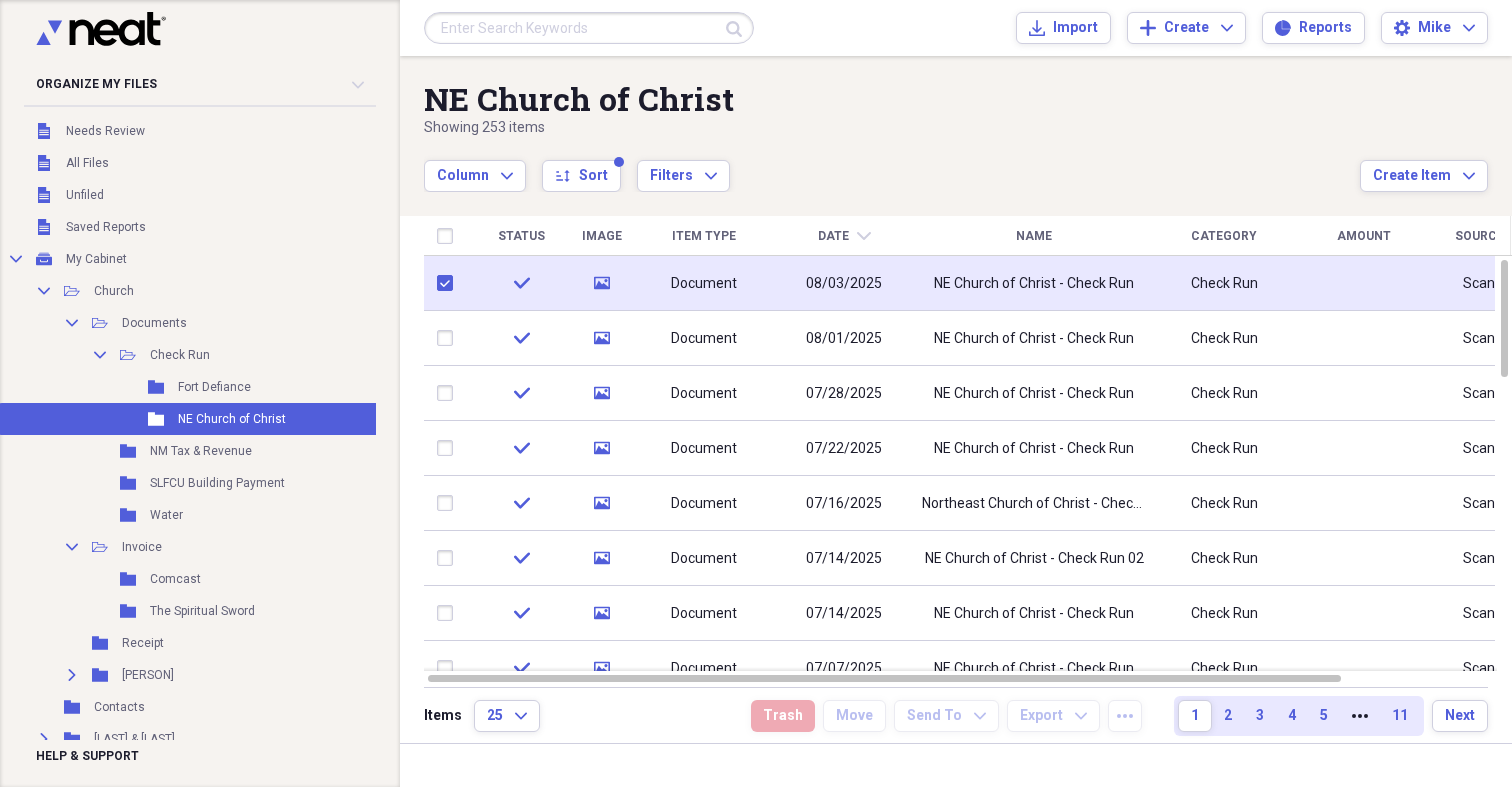 checkbox on "true" 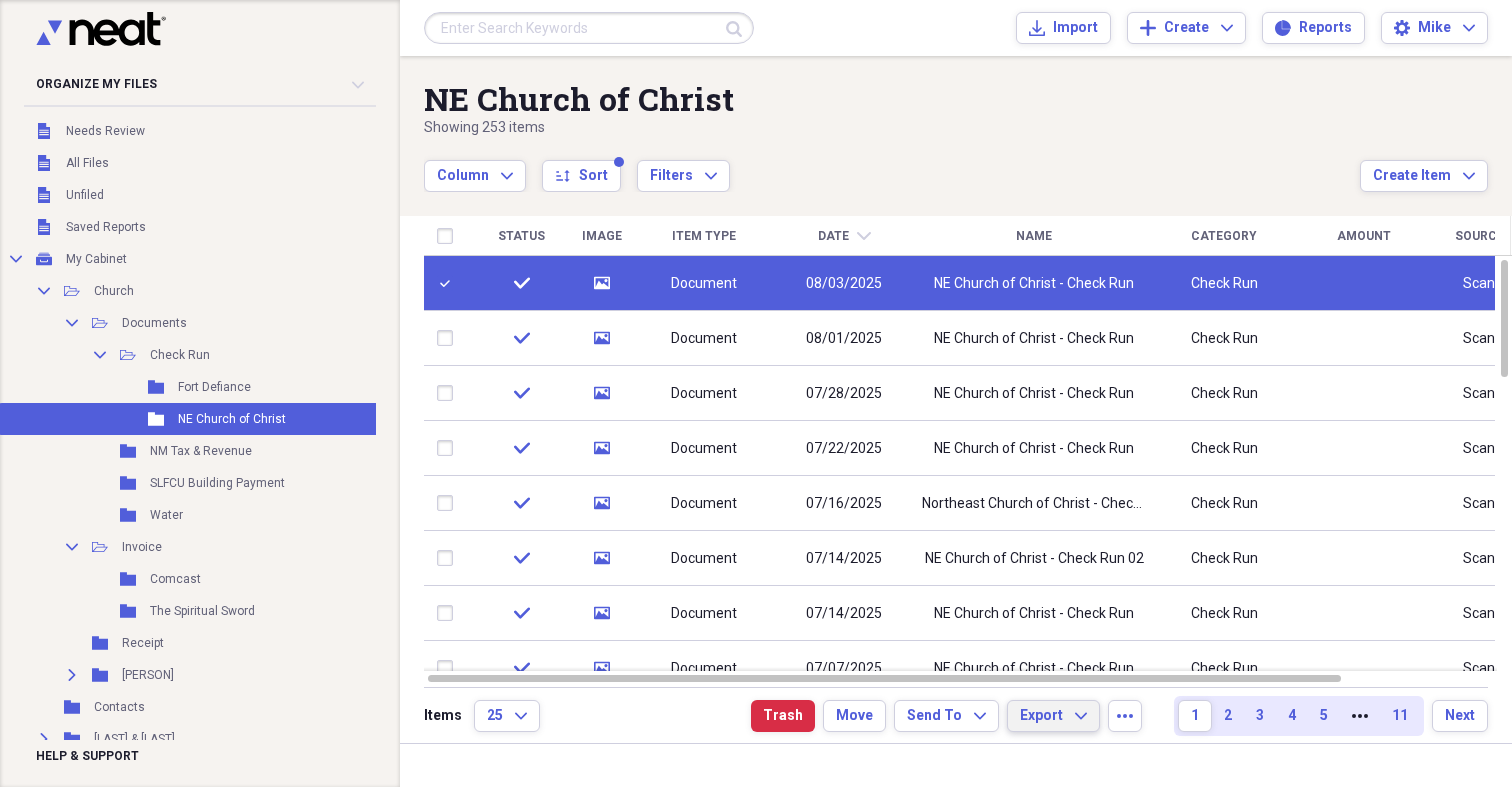 click on "Export" at bounding box center (1041, 716) 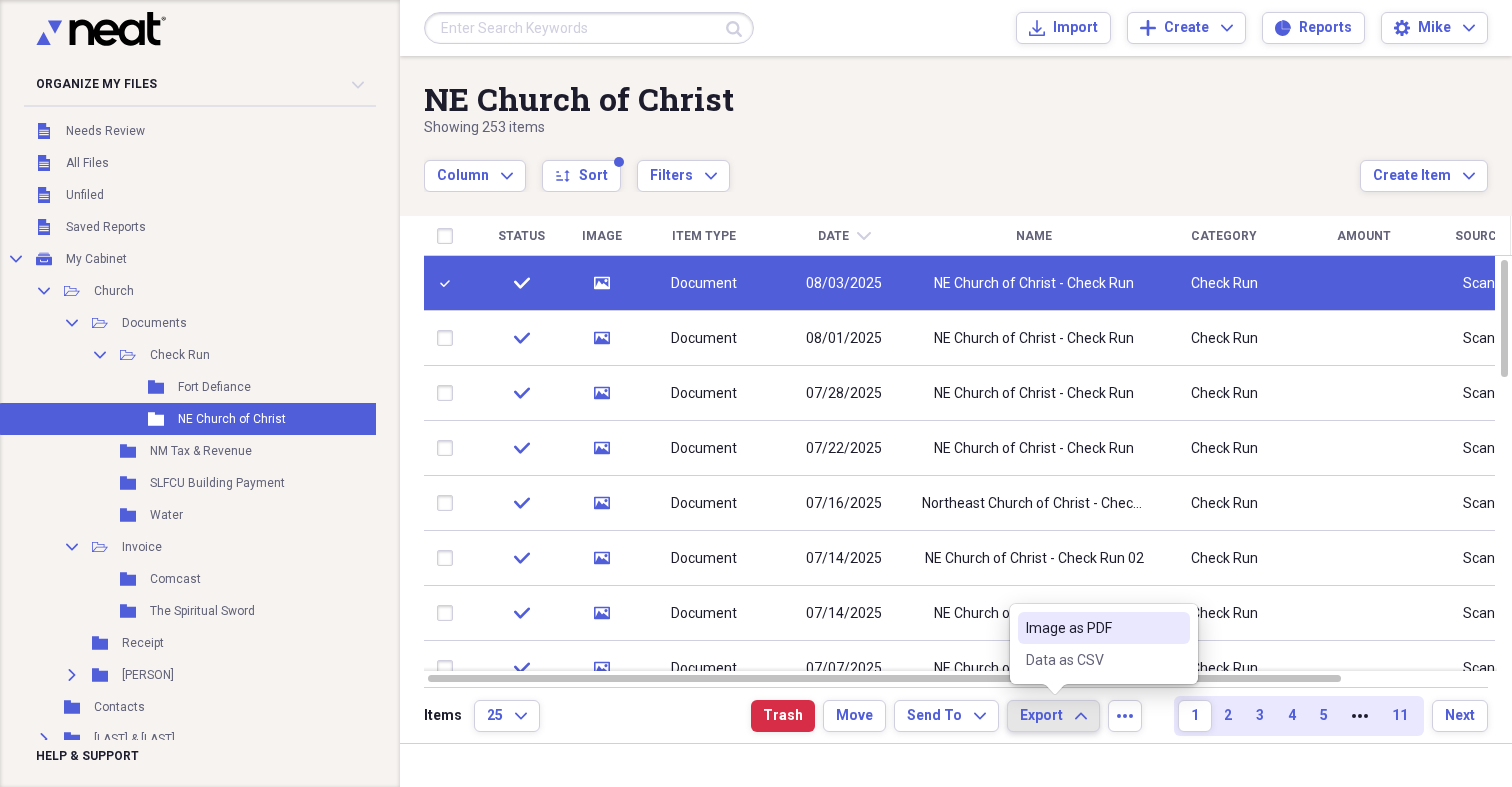click on "Image as PDF" at bounding box center [1092, 628] 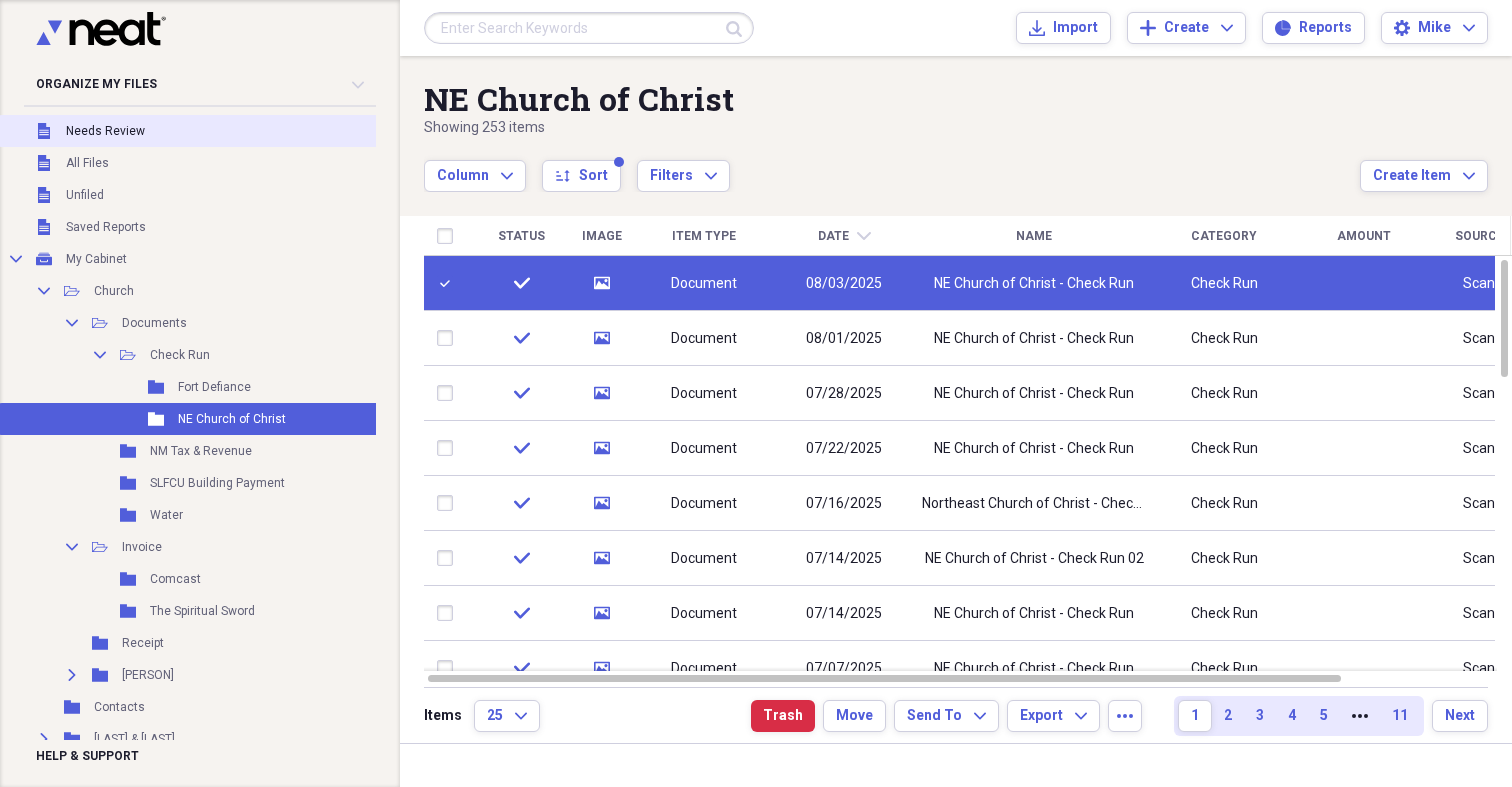 click on "Needs Review" at bounding box center (105, 131) 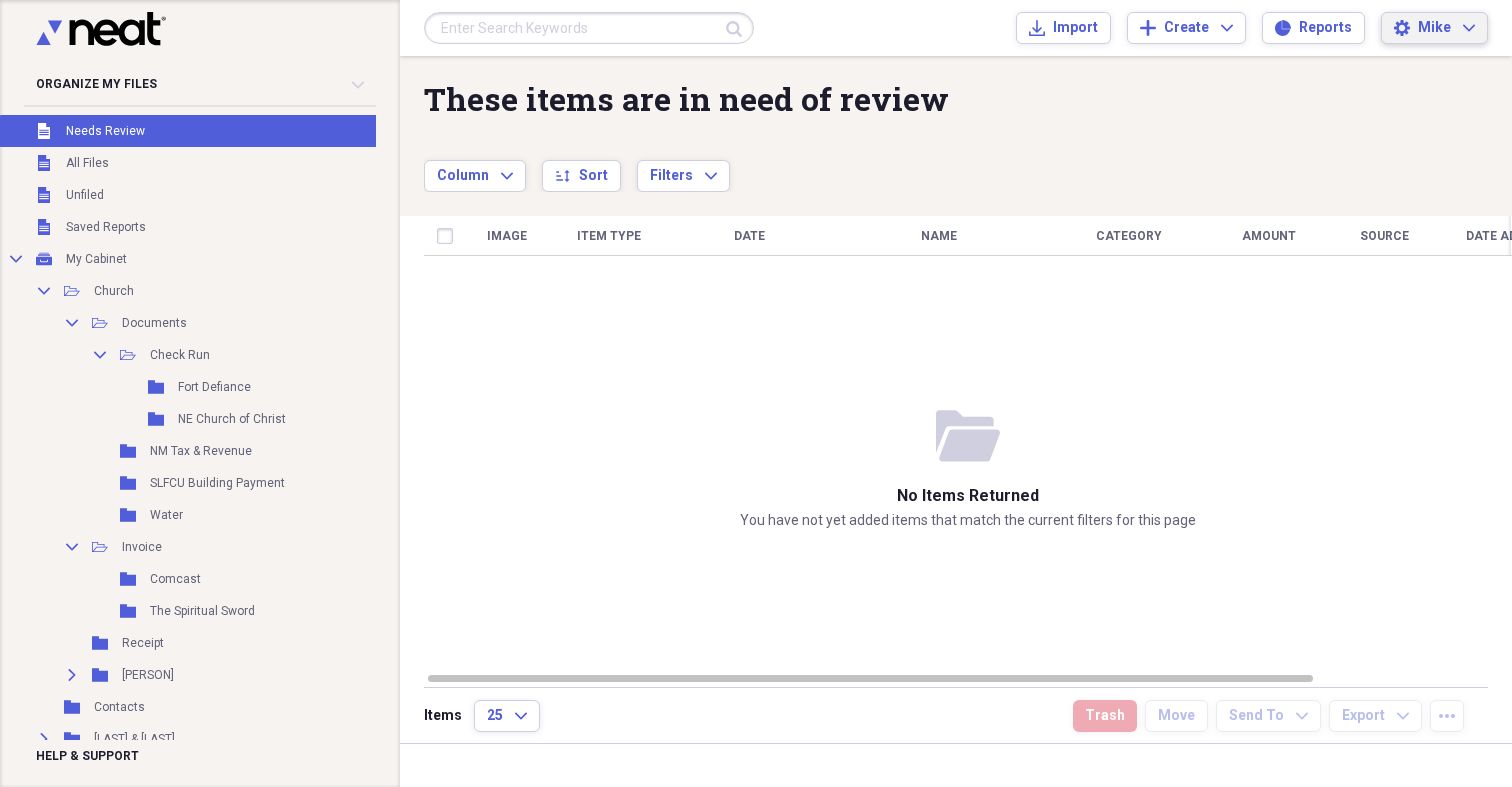 click on "Expand" 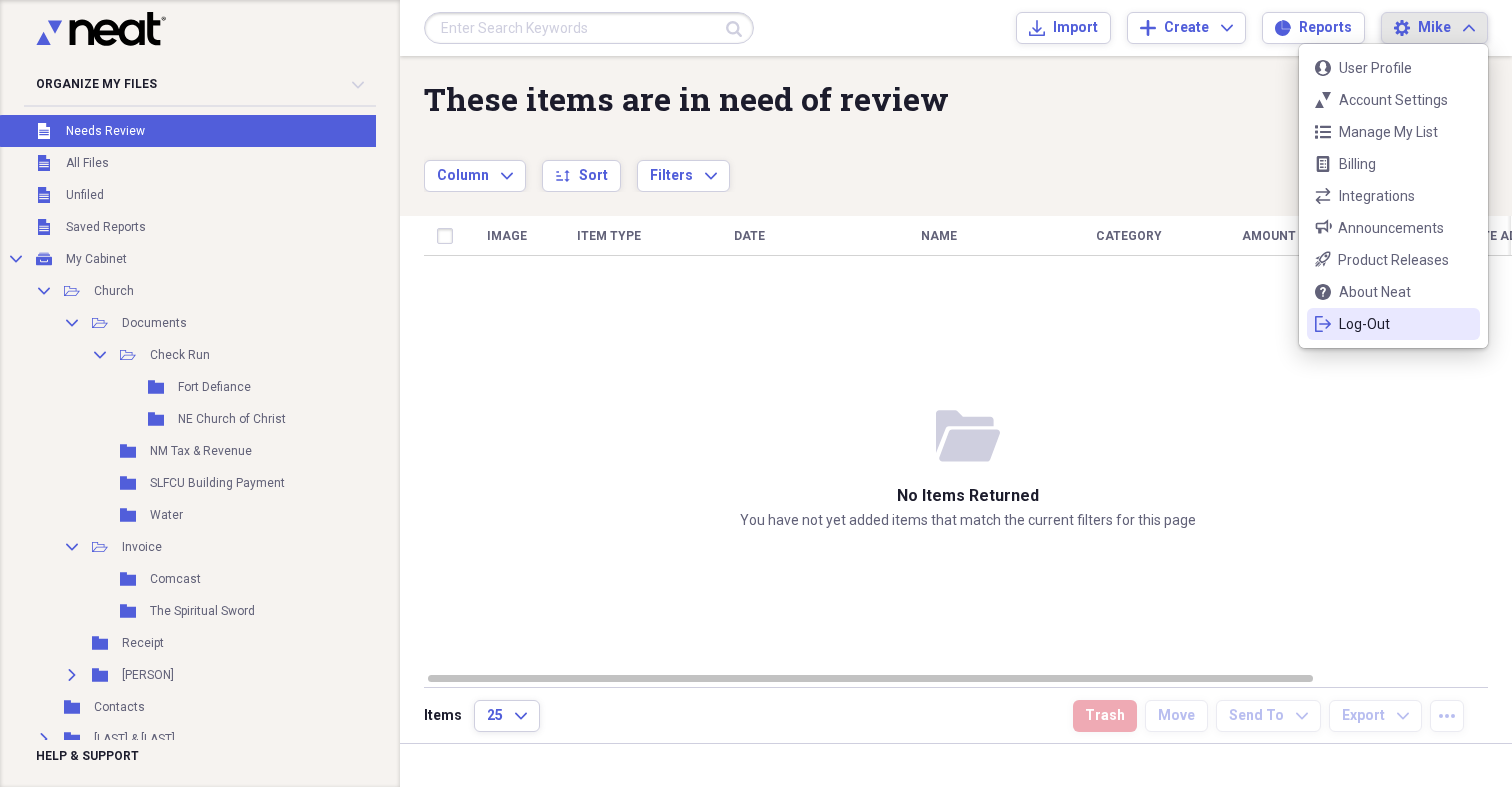 click on "Log-Out" at bounding box center (1393, 324) 